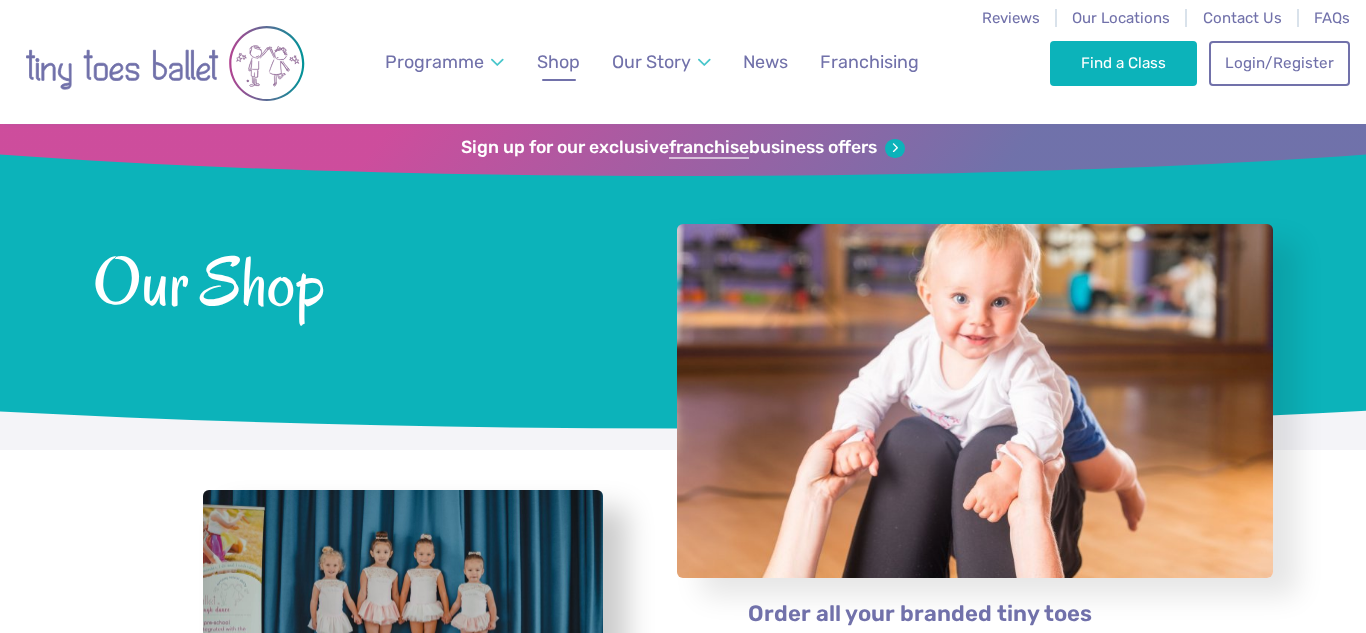 scroll, scrollTop: 0, scrollLeft: 0, axis: both 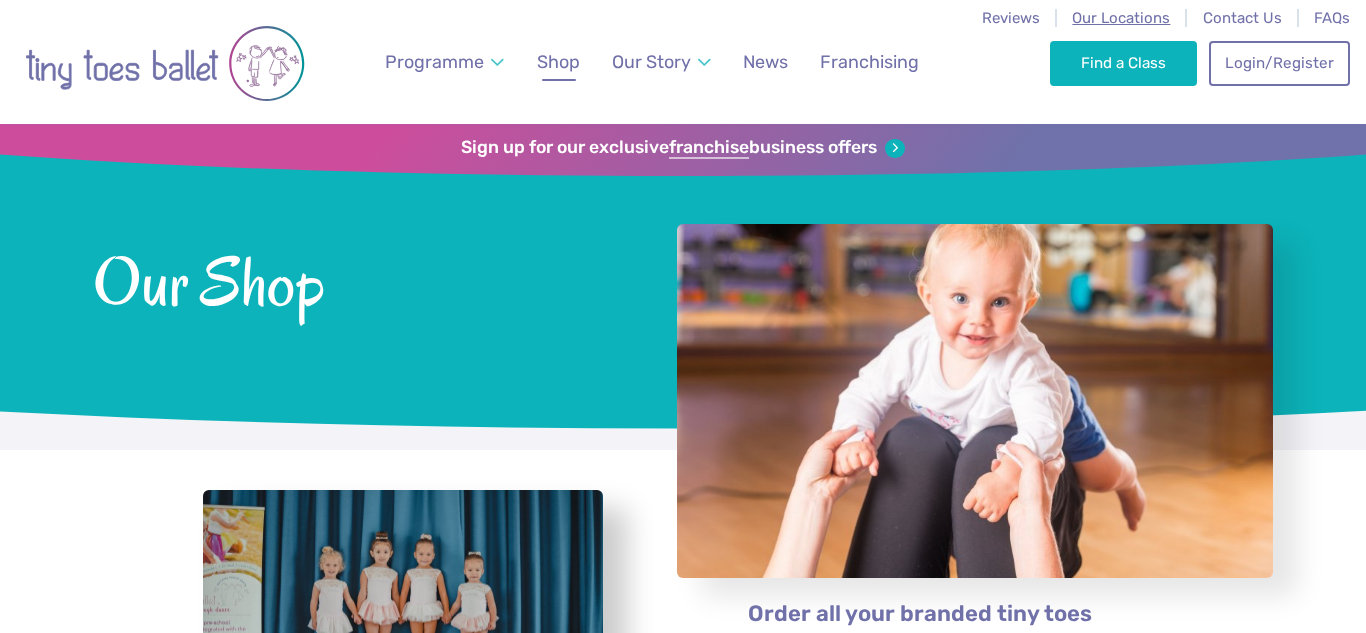 click on "Our Locations" at bounding box center [1121, 18] 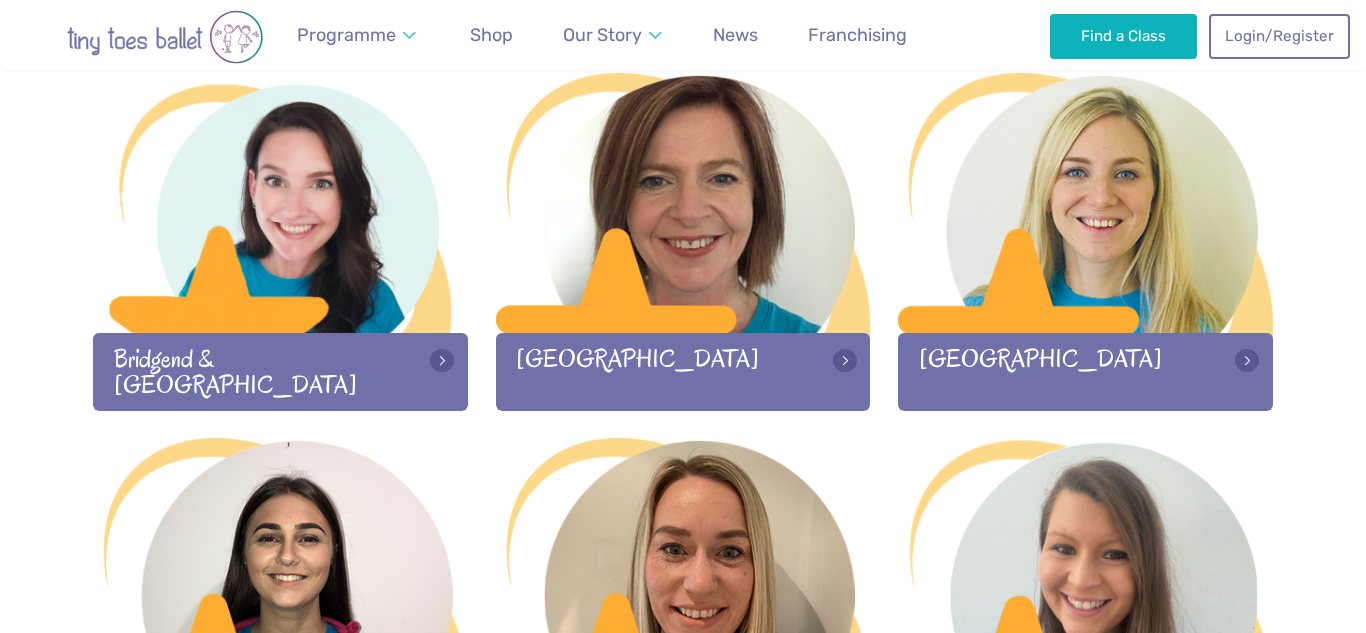 scroll, scrollTop: 674, scrollLeft: 0, axis: vertical 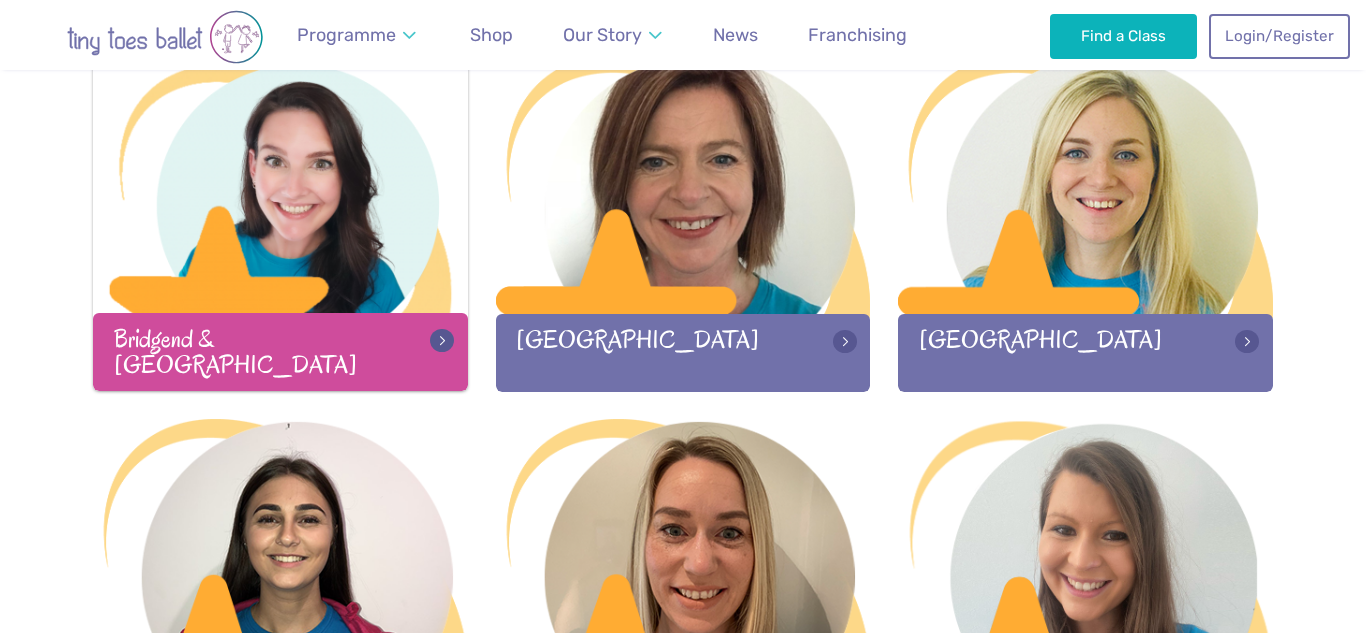 click at bounding box center (280, 185) 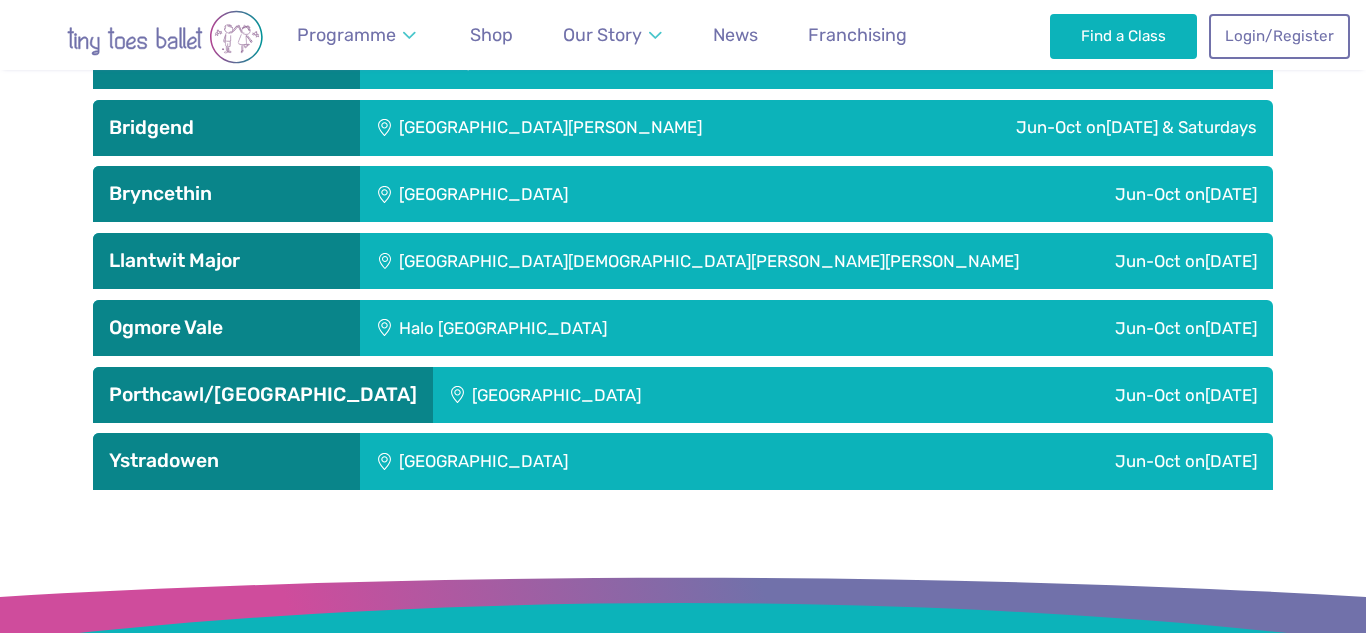 scroll, scrollTop: 2870, scrollLeft: 0, axis: vertical 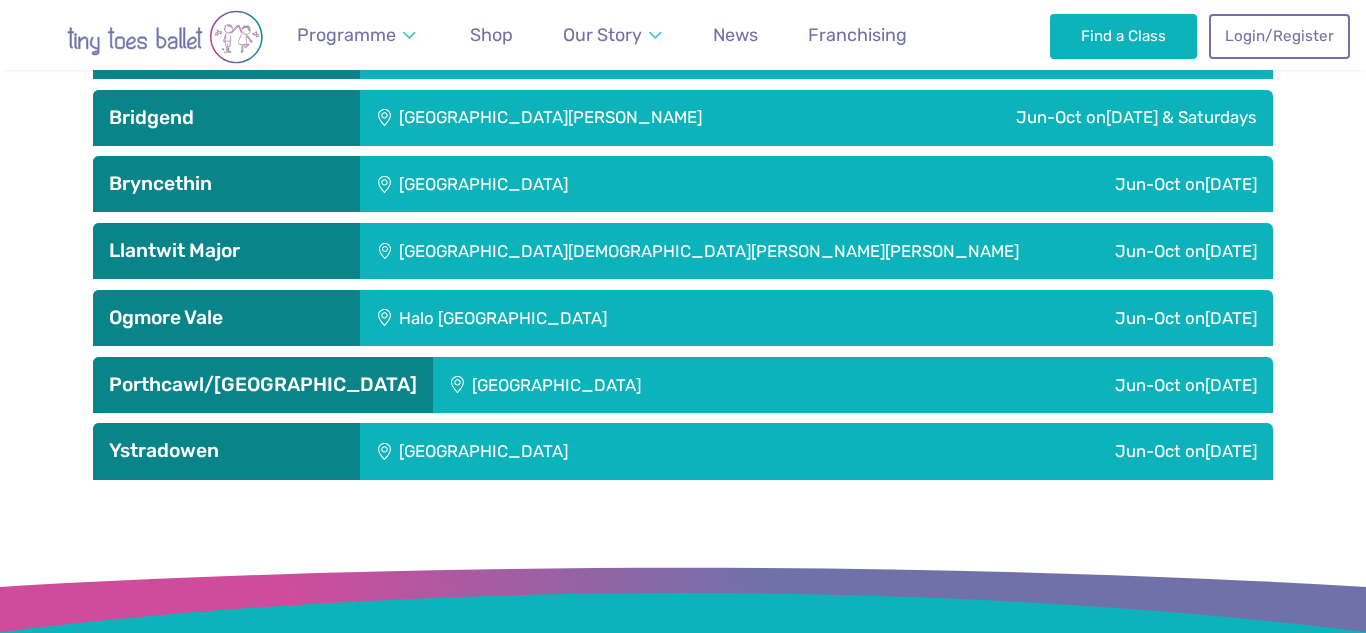click on "Llantwit Major" at bounding box center [226, 251] 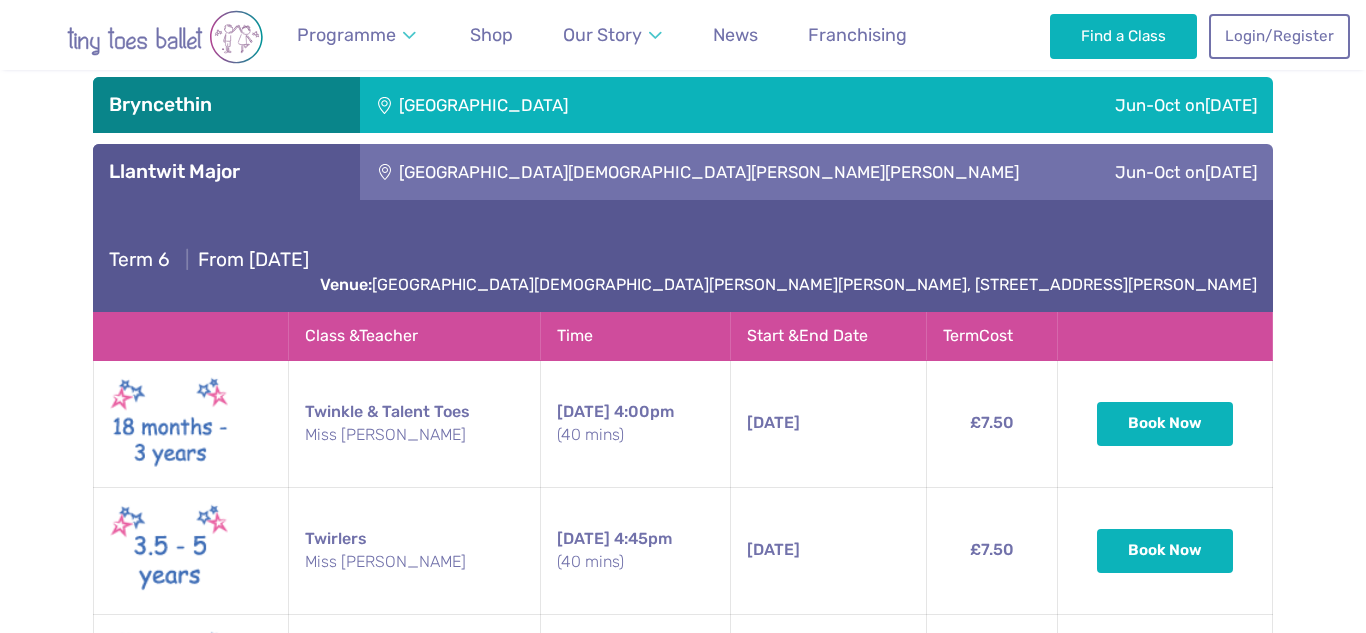 scroll, scrollTop: 2910, scrollLeft: 0, axis: vertical 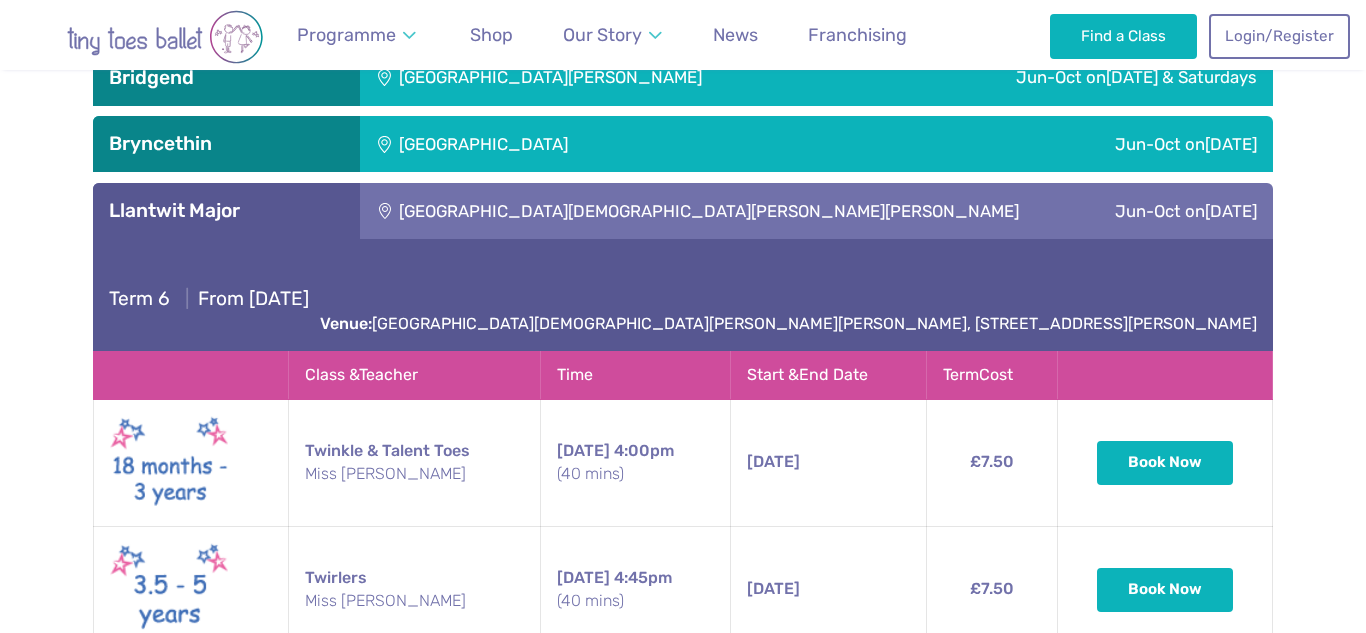 click on "Llantwit Major" at bounding box center (226, 211) 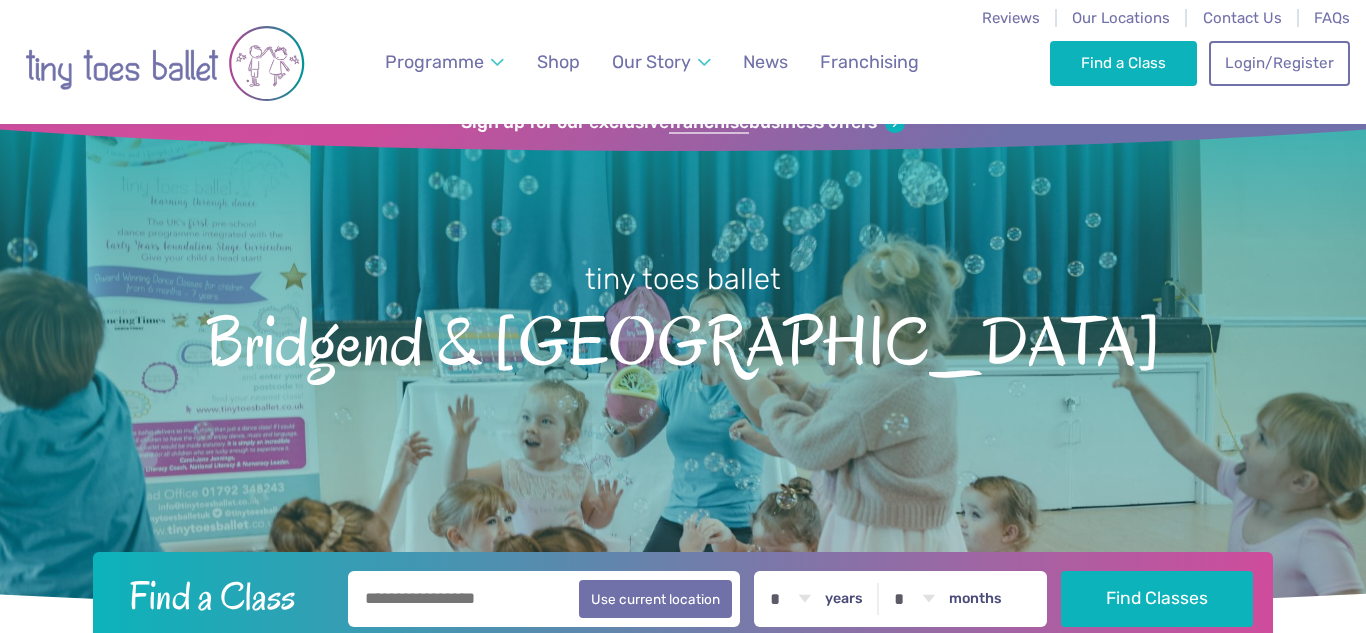scroll, scrollTop: 0, scrollLeft: 0, axis: both 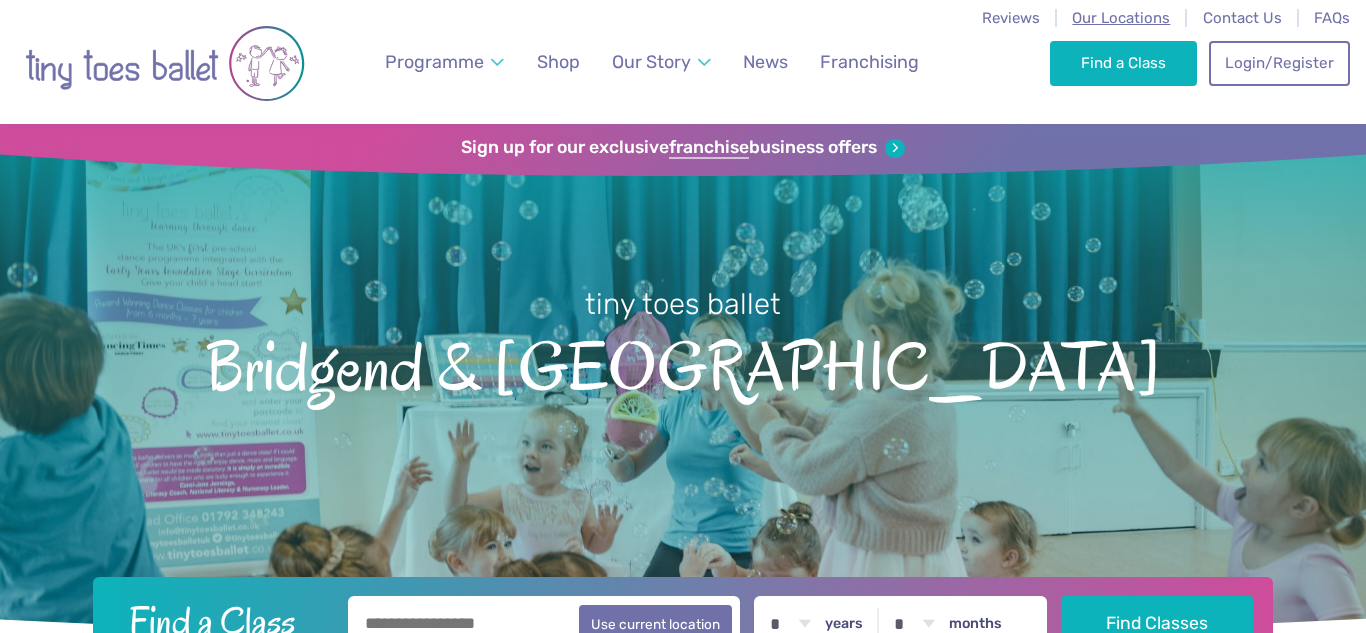 click on "Our Locations" at bounding box center (1121, 18) 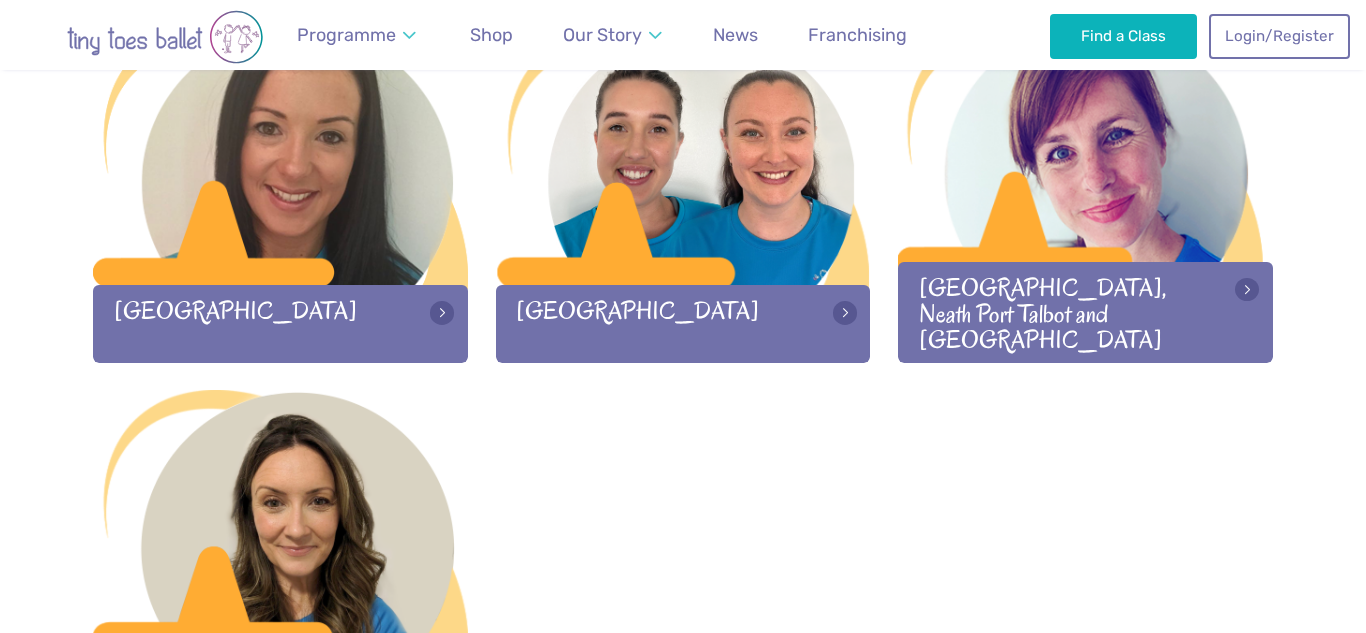 scroll, scrollTop: 2897, scrollLeft: 0, axis: vertical 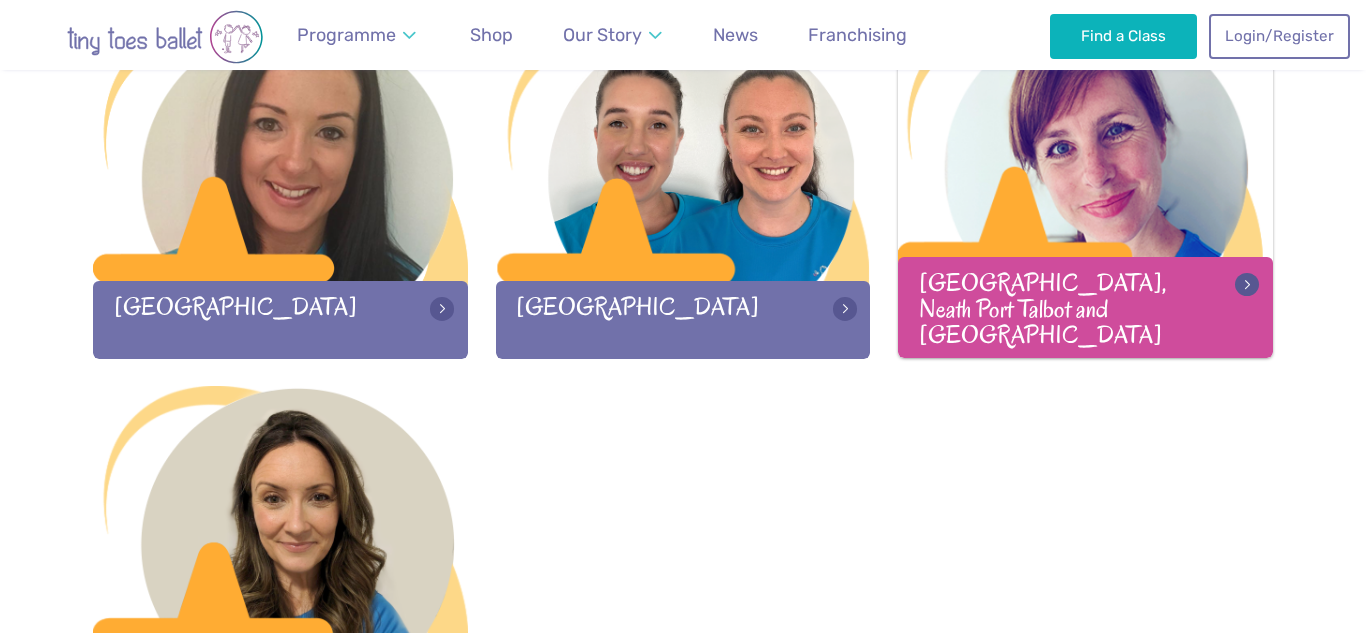 click on "Swansea, Neath Port Talbot and Llanelli" at bounding box center [1085, 307] 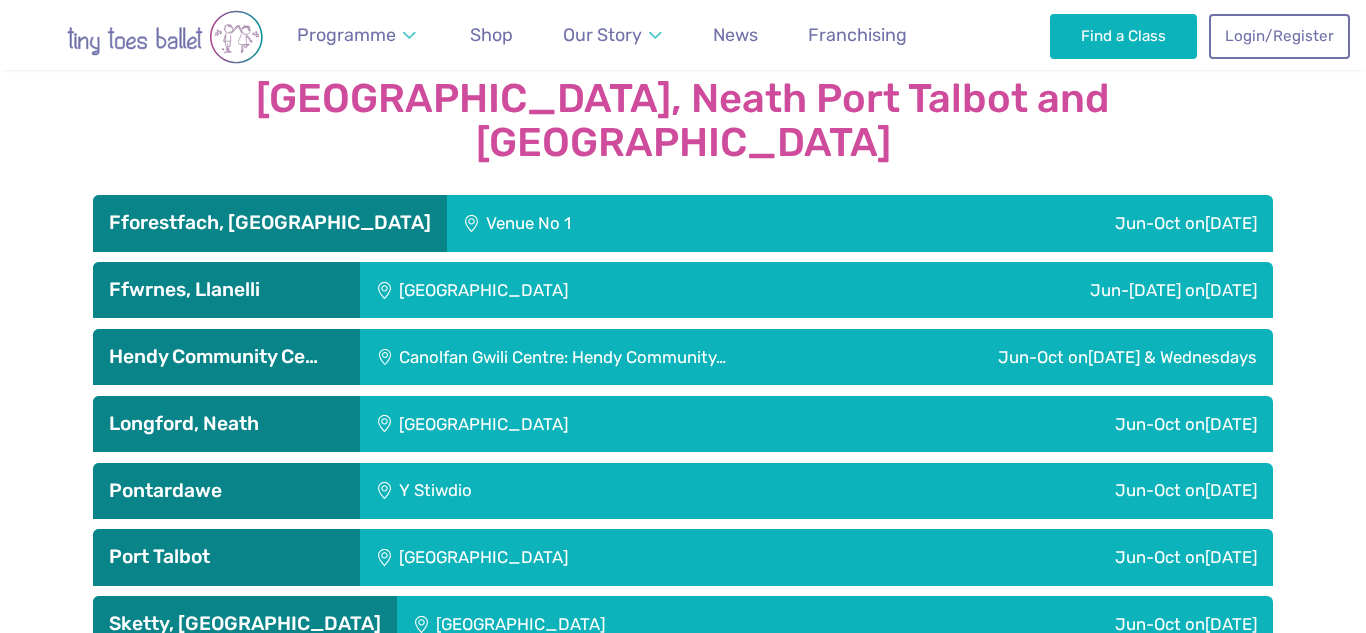scroll, scrollTop: 3354, scrollLeft: 0, axis: vertical 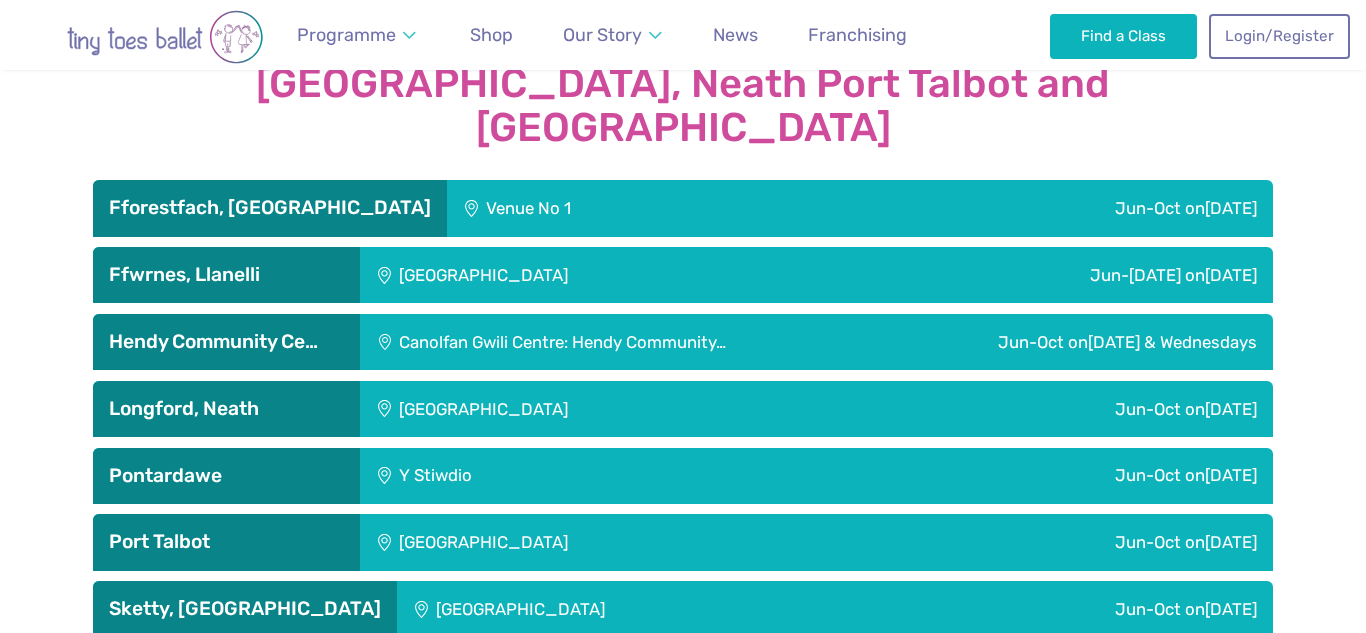 click on "Hendy Community Ce…" at bounding box center [226, 342] 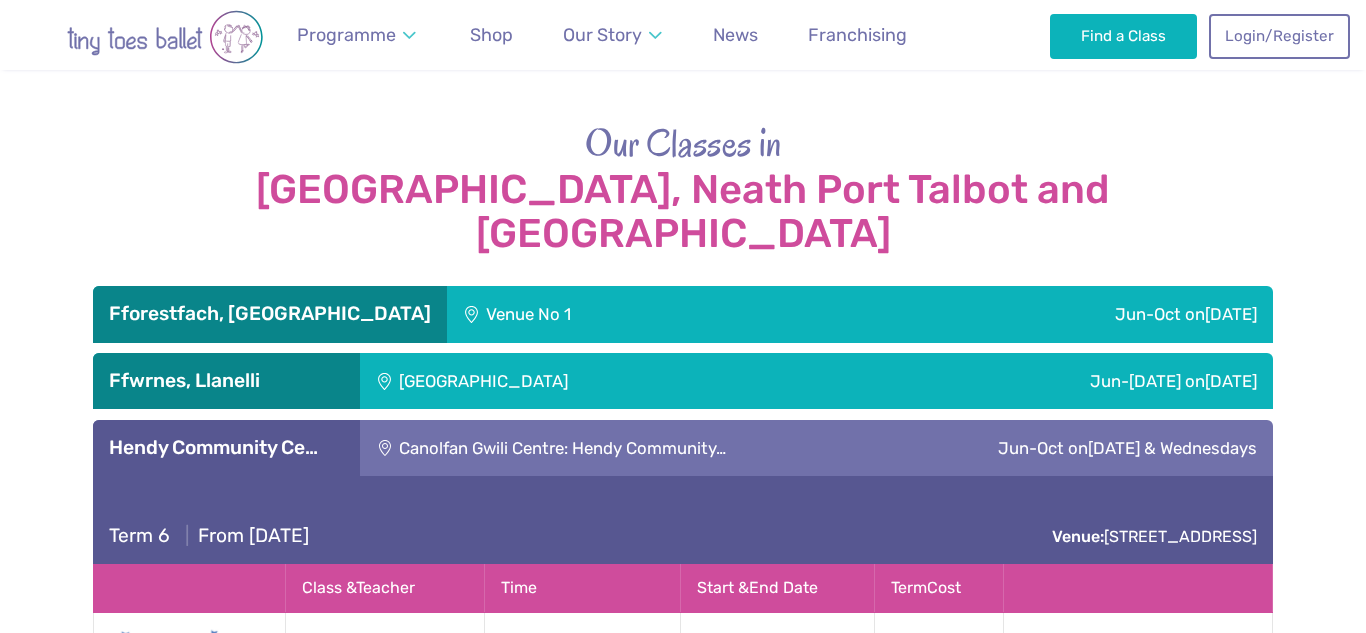 scroll, scrollTop: 3251, scrollLeft: 0, axis: vertical 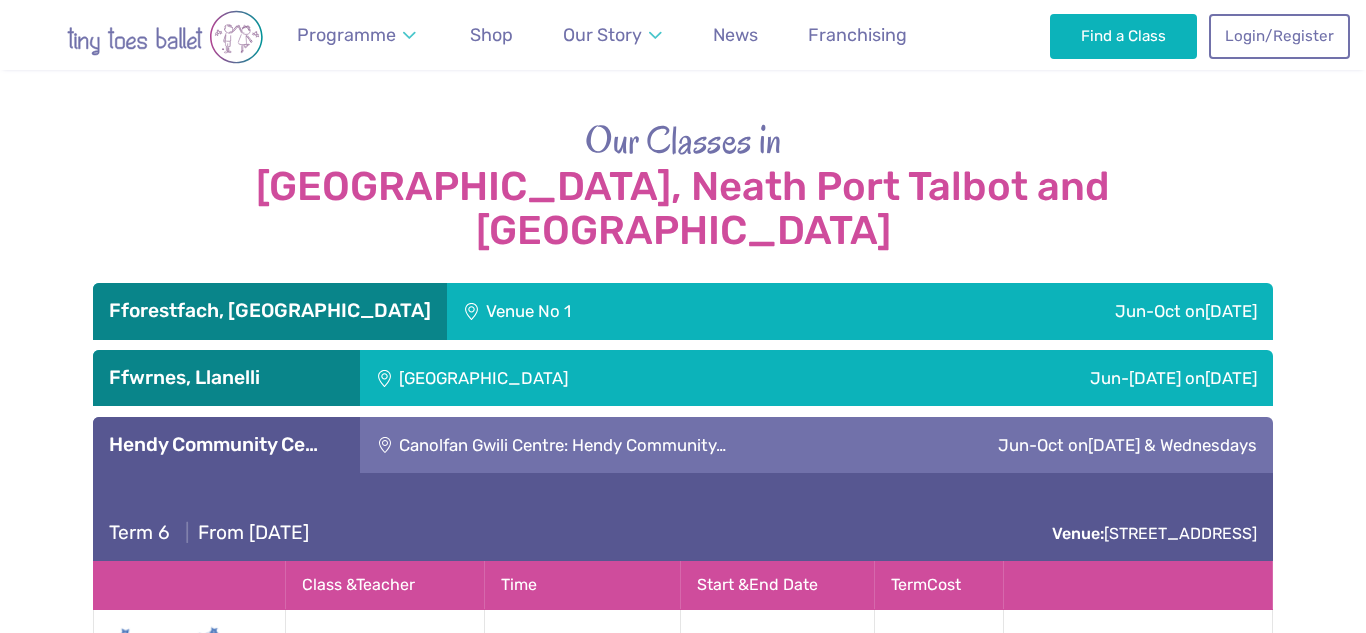 click on "Hendy Community Ce…" at bounding box center [226, 445] 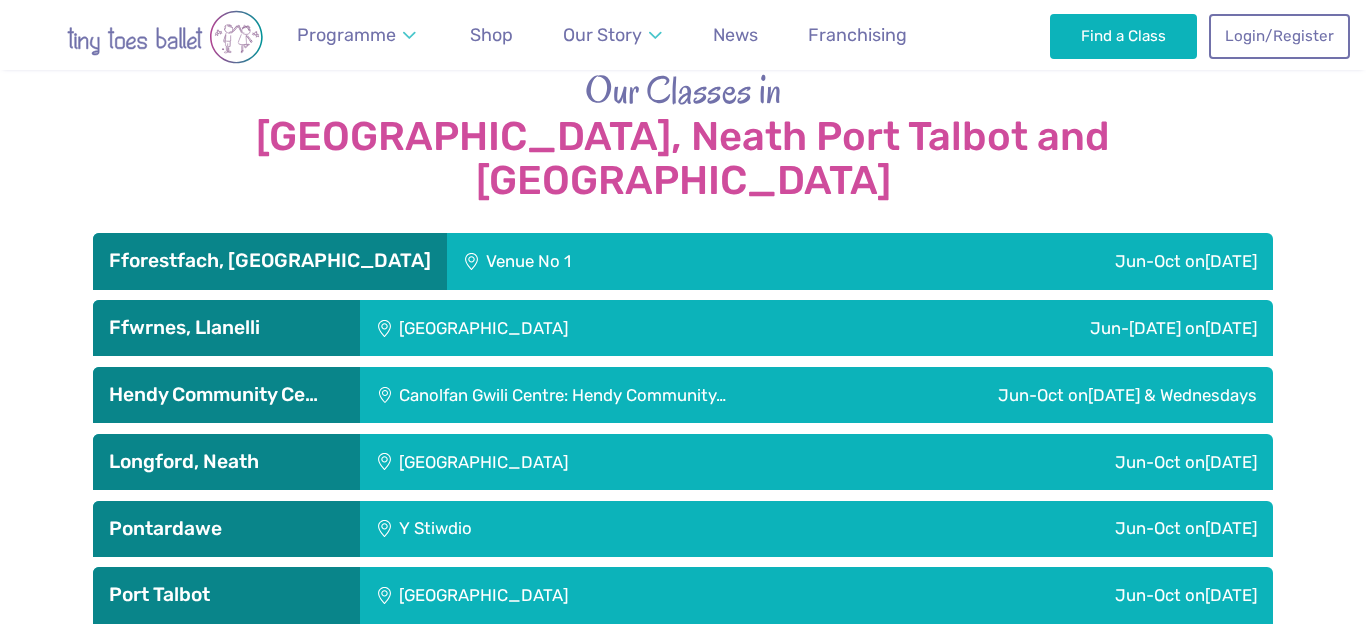 scroll, scrollTop: 3303, scrollLeft: 0, axis: vertical 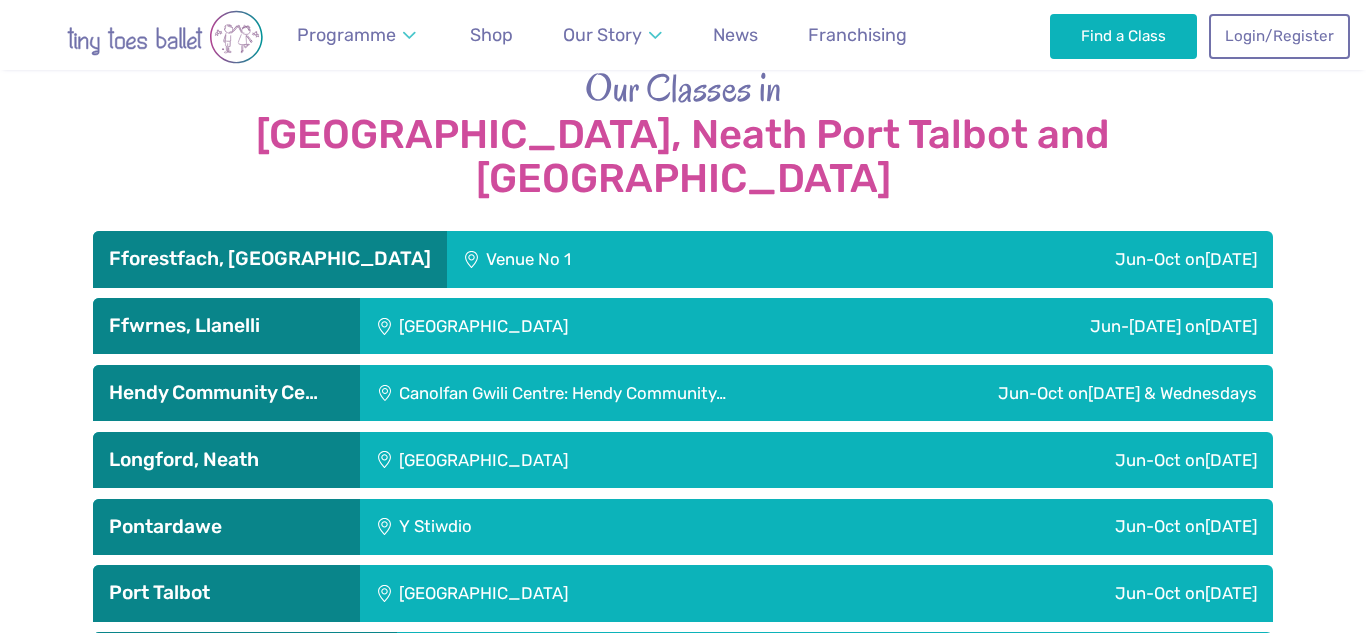 click on "Fforestfach, Swansea" at bounding box center (270, 259) 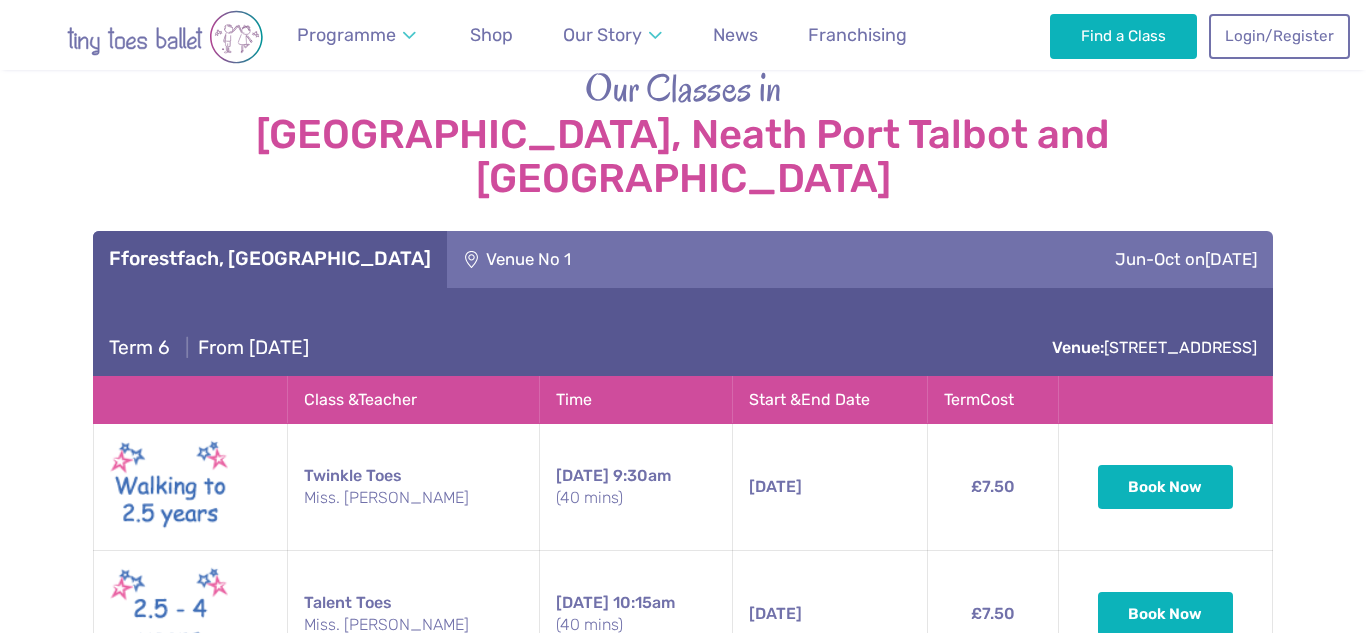 click on "Fforestfach, Swansea" at bounding box center [270, 259] 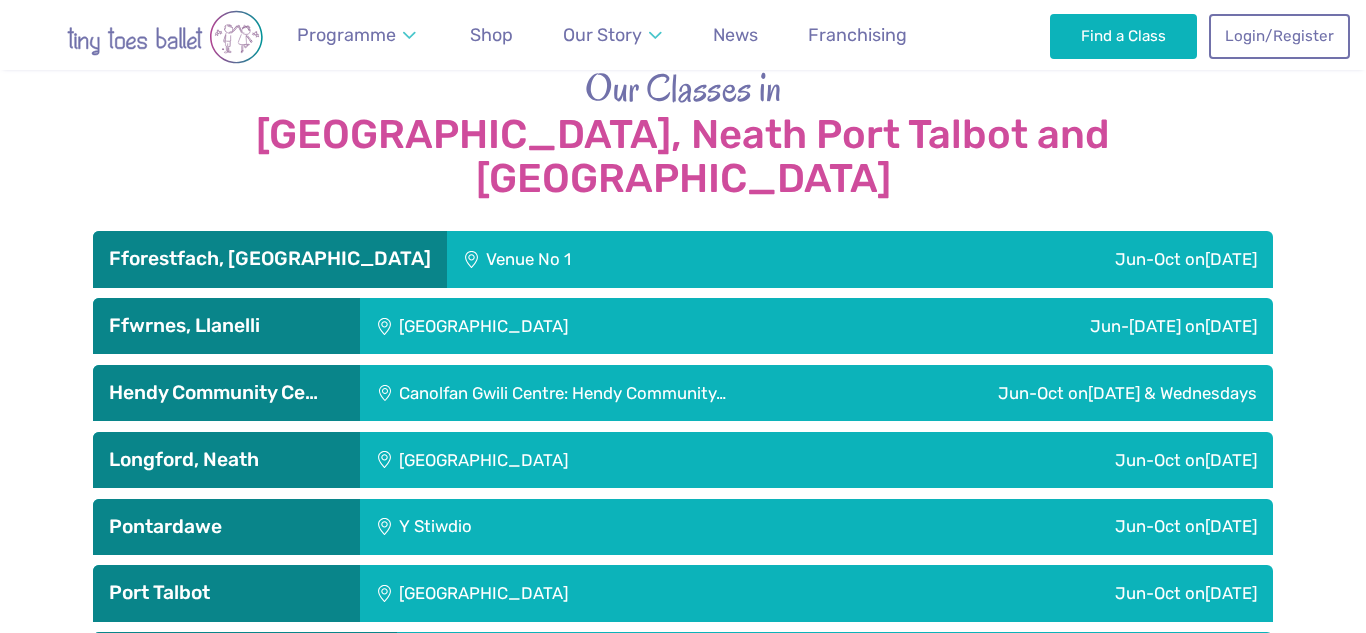click on "Ffwrnes, Llanelli" at bounding box center [226, 326] 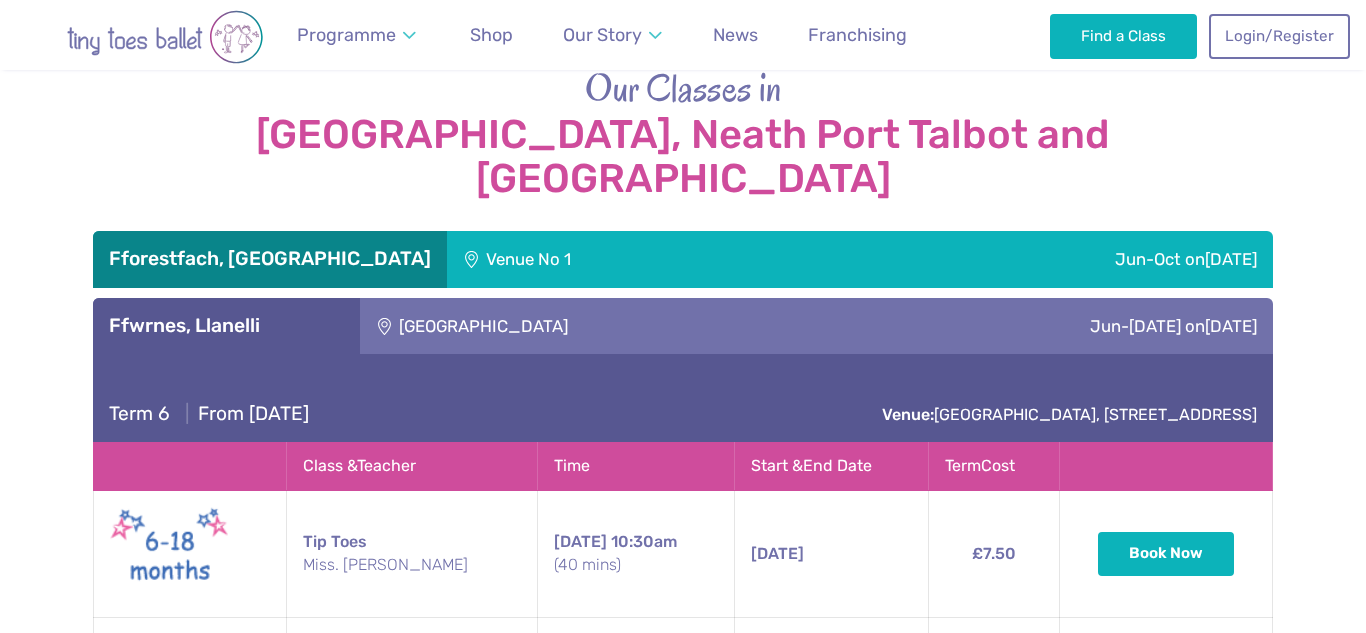 click on "Ffwrnes, Llanelli" at bounding box center [226, 326] 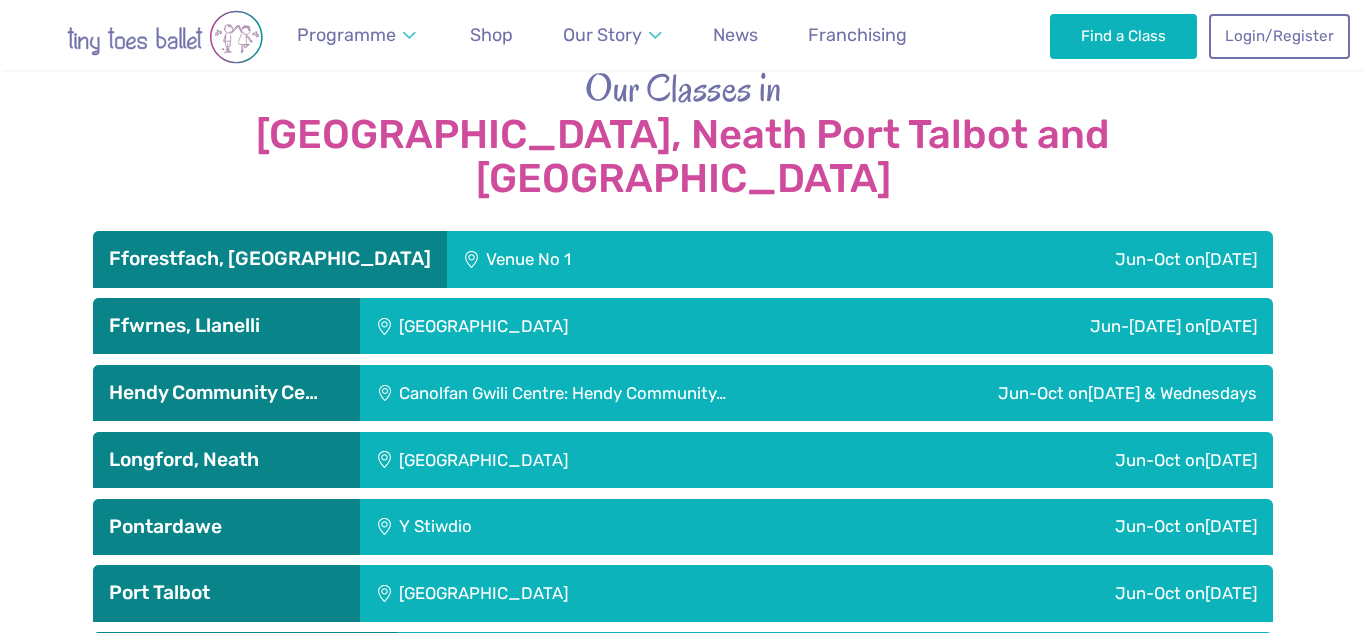 click on "Hendy Community Ce…" at bounding box center [226, 393] 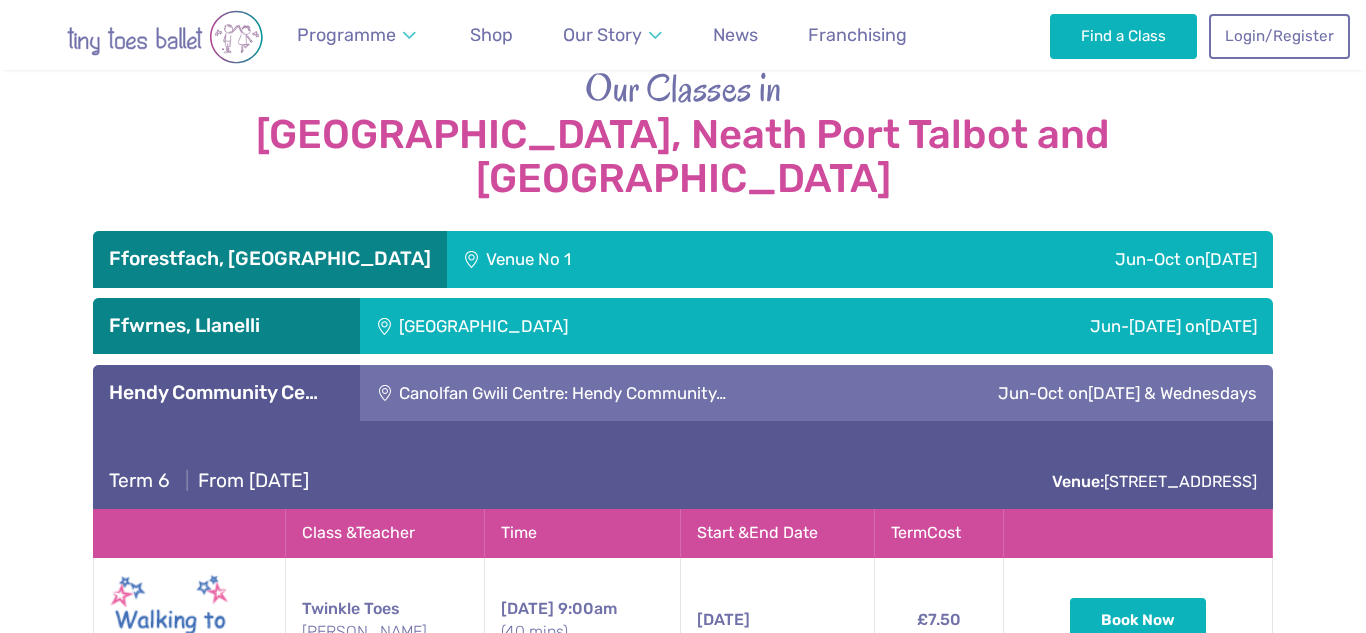 click on "Hendy Community Ce…" at bounding box center [226, 393] 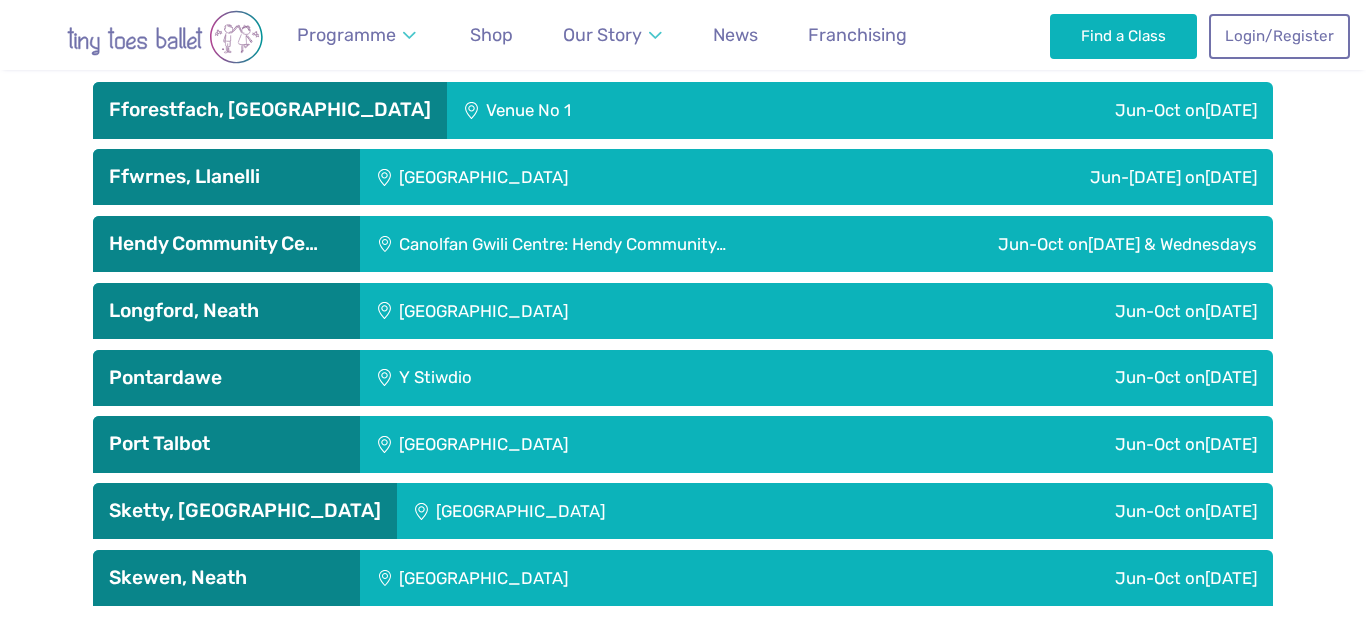 scroll, scrollTop: 3461, scrollLeft: 0, axis: vertical 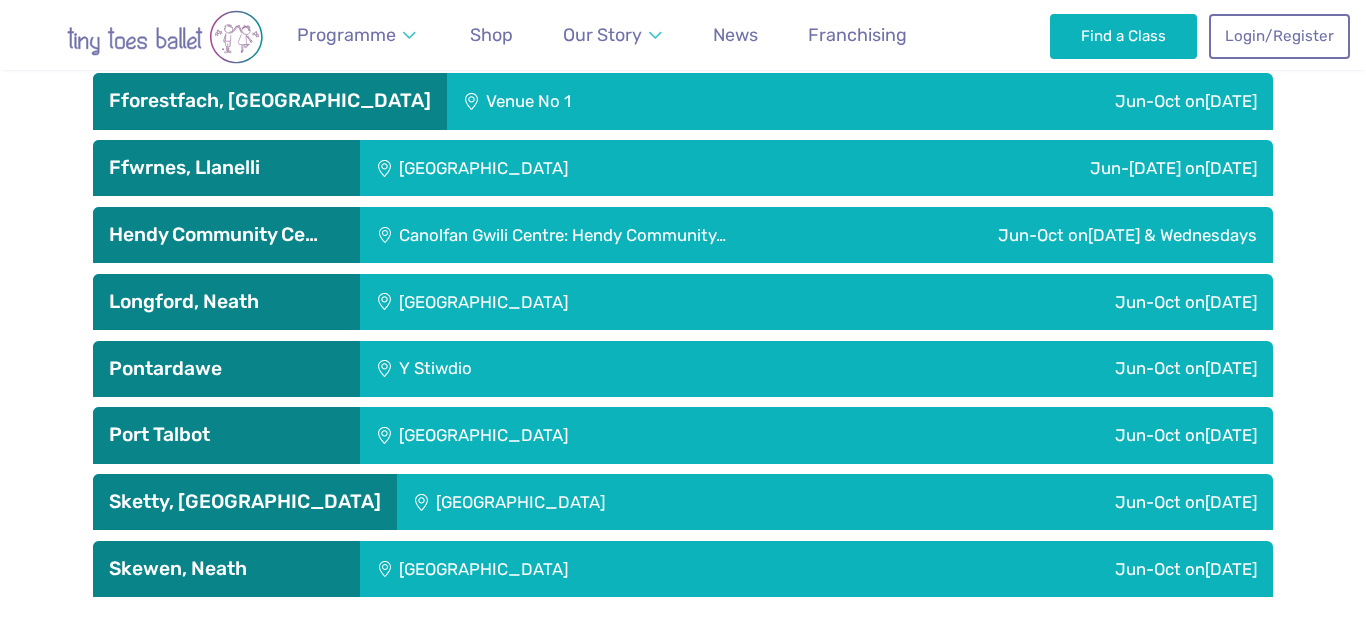 click on "Longford, Neath" at bounding box center [226, 302] 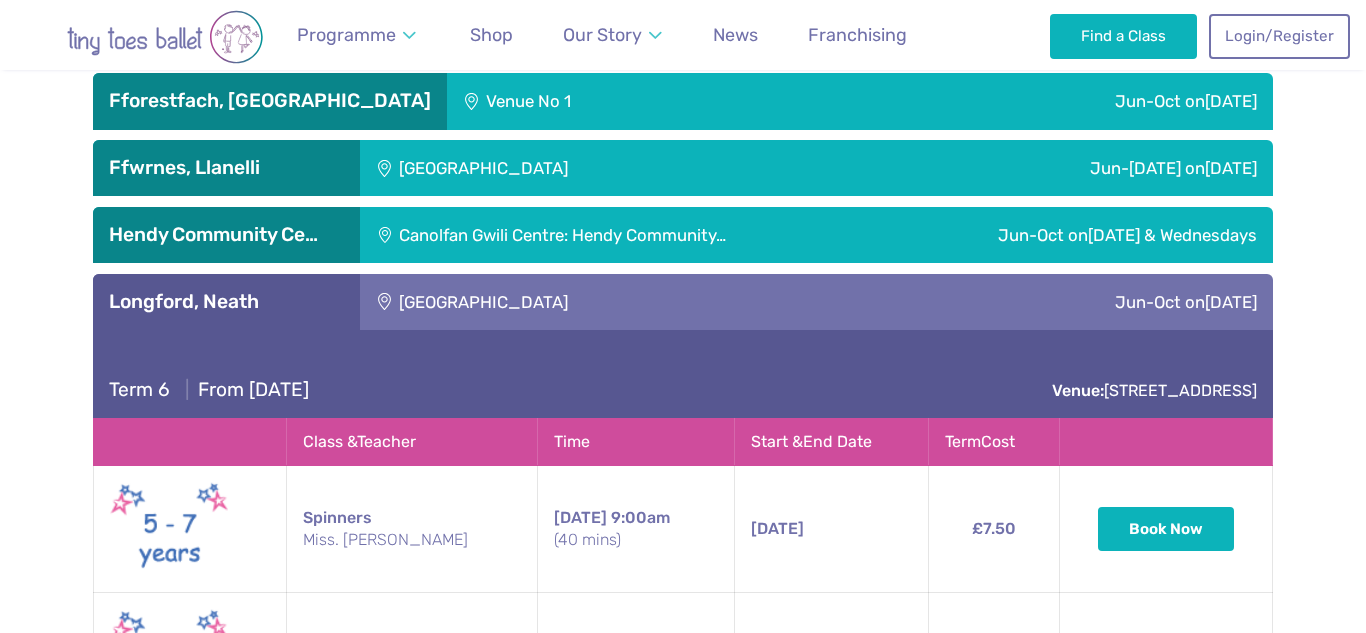 click on "Longford, Neath" at bounding box center [226, 302] 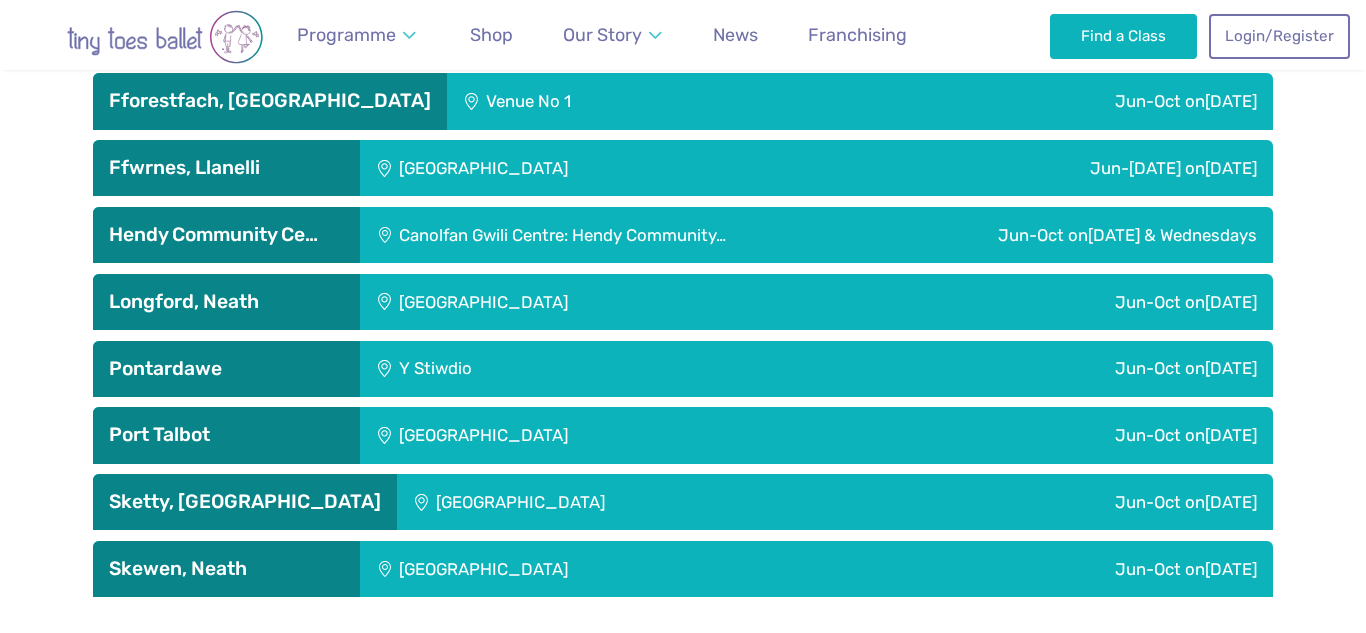 click on "Pontardawe" at bounding box center (226, 369) 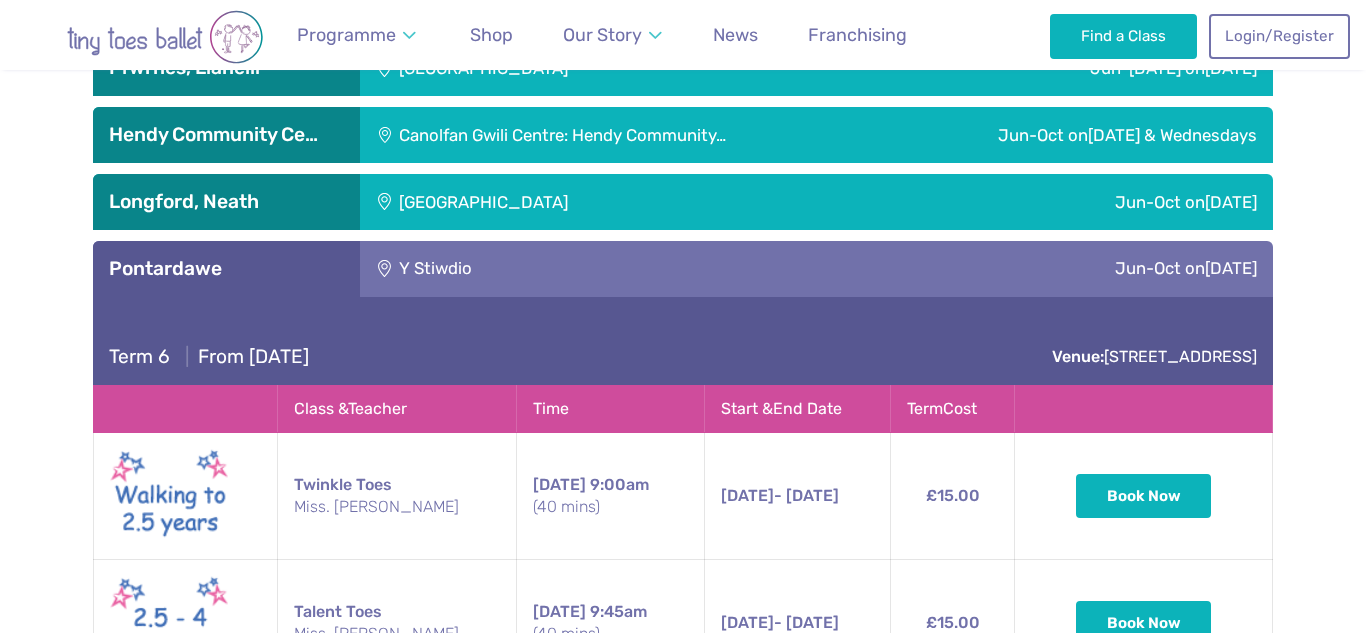 scroll, scrollTop: 3563, scrollLeft: 0, axis: vertical 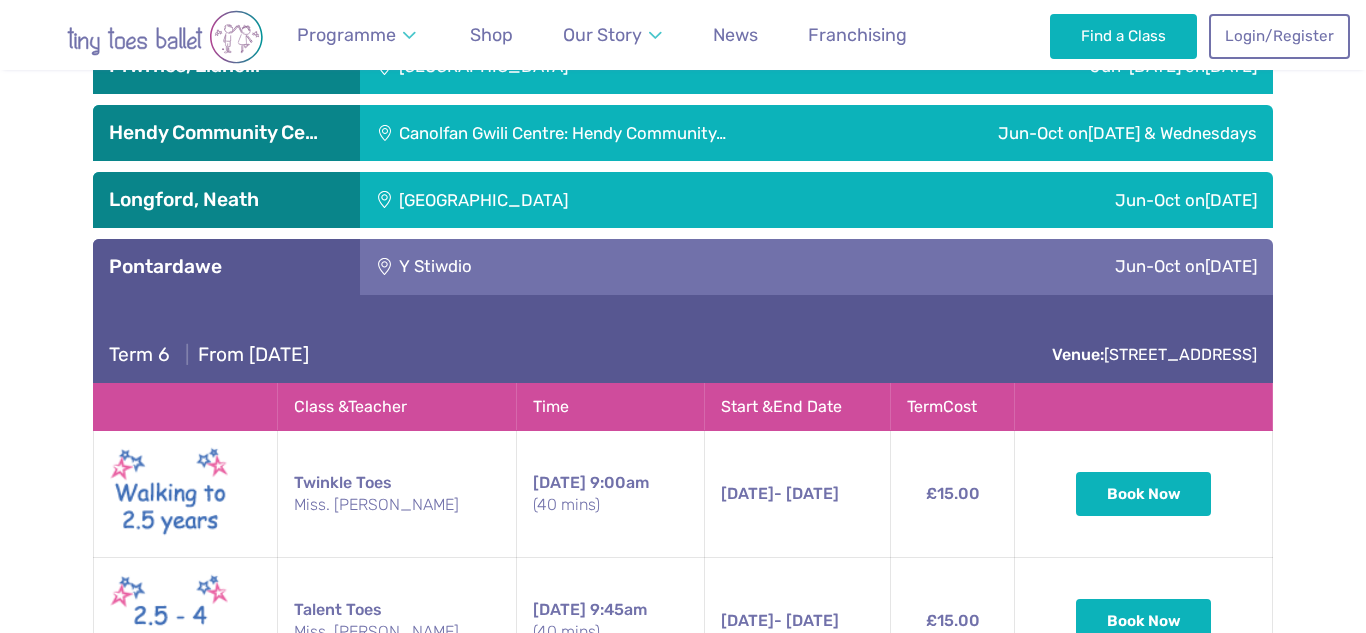 click on "Pontardawe" at bounding box center [226, 267] 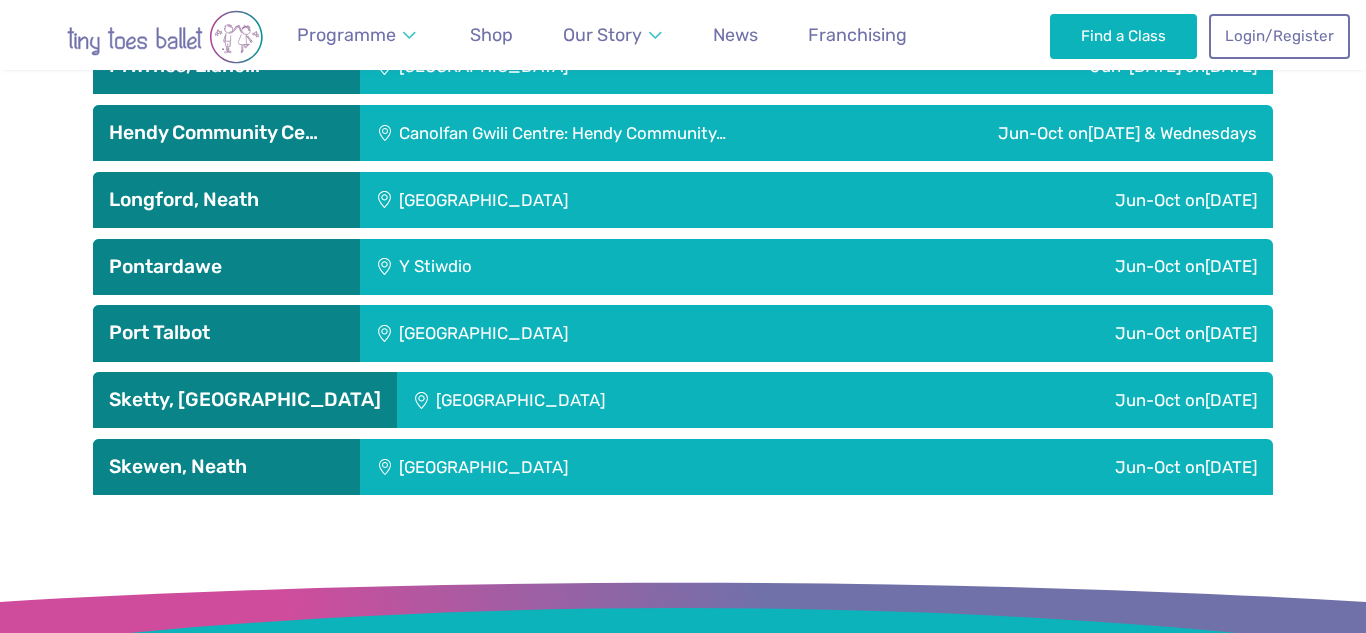 click on "Port Talbot" at bounding box center [226, 333] 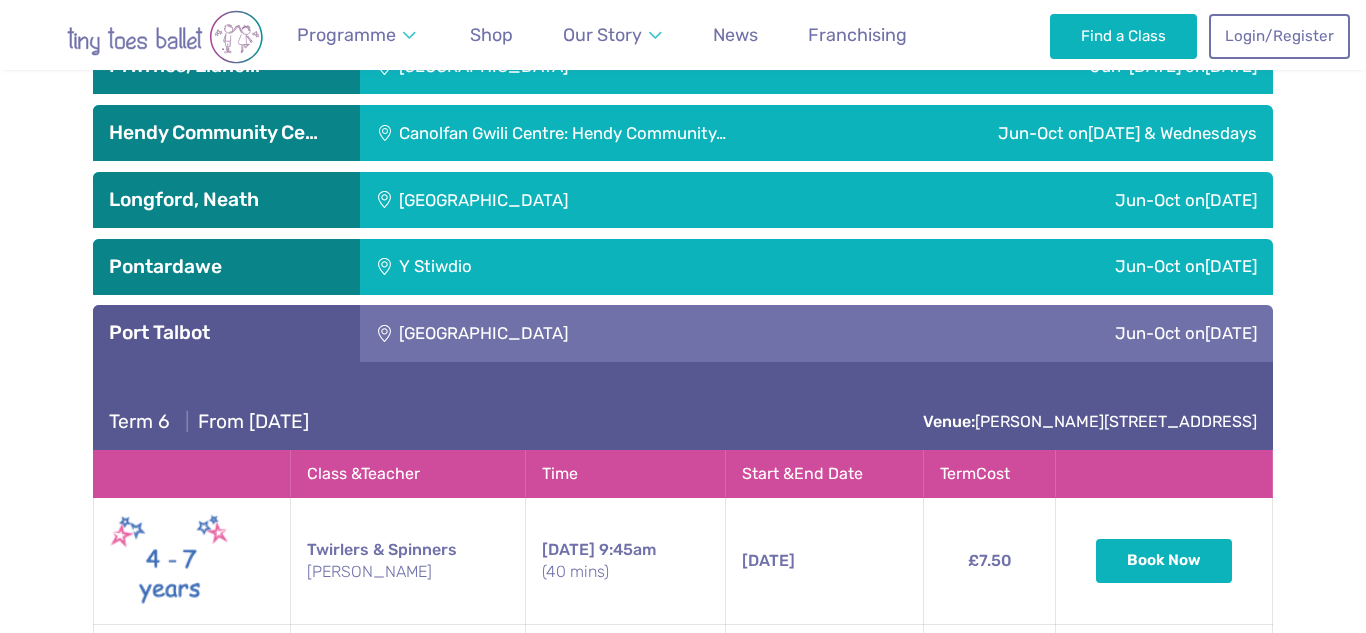 click on "Port Talbot" at bounding box center [226, 333] 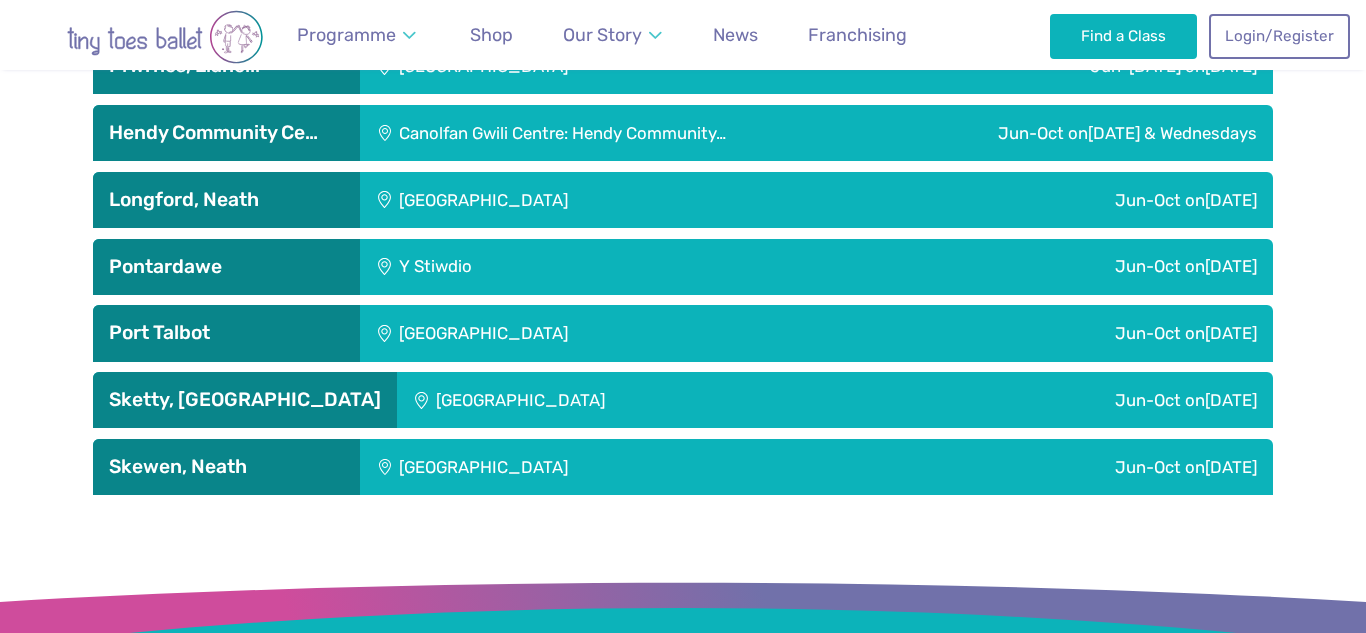 click on "Sketty, Swansea" at bounding box center [245, 400] 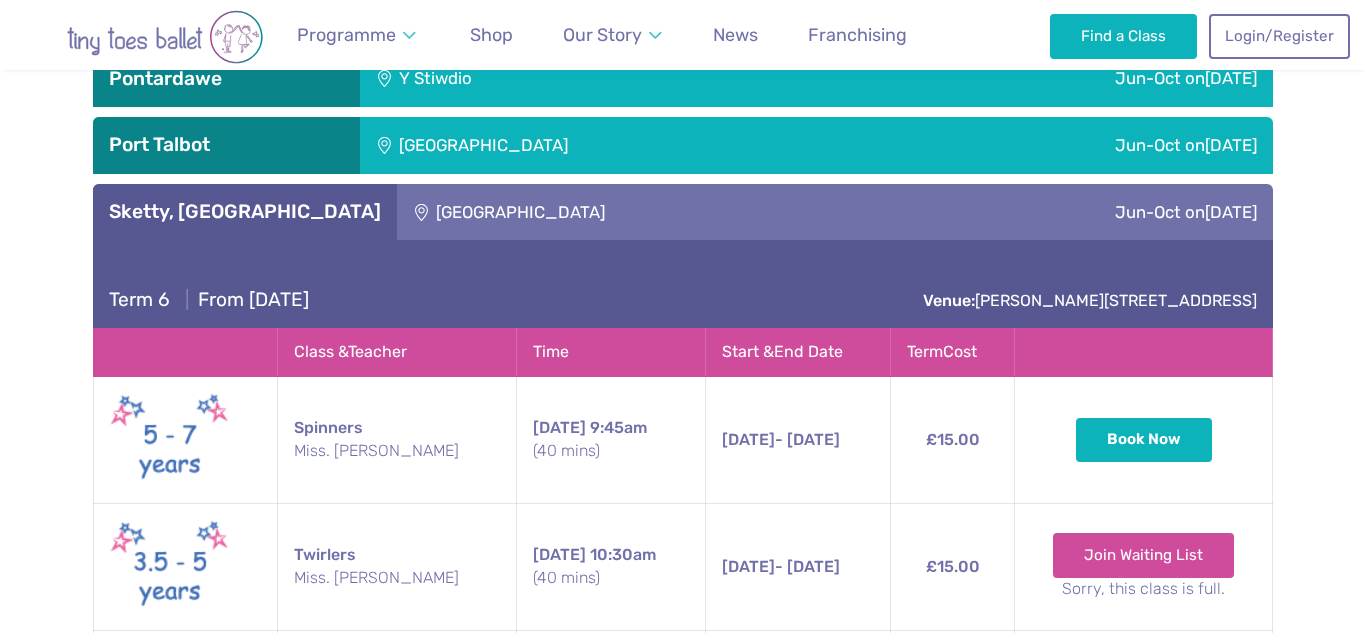scroll, scrollTop: 3742, scrollLeft: 0, axis: vertical 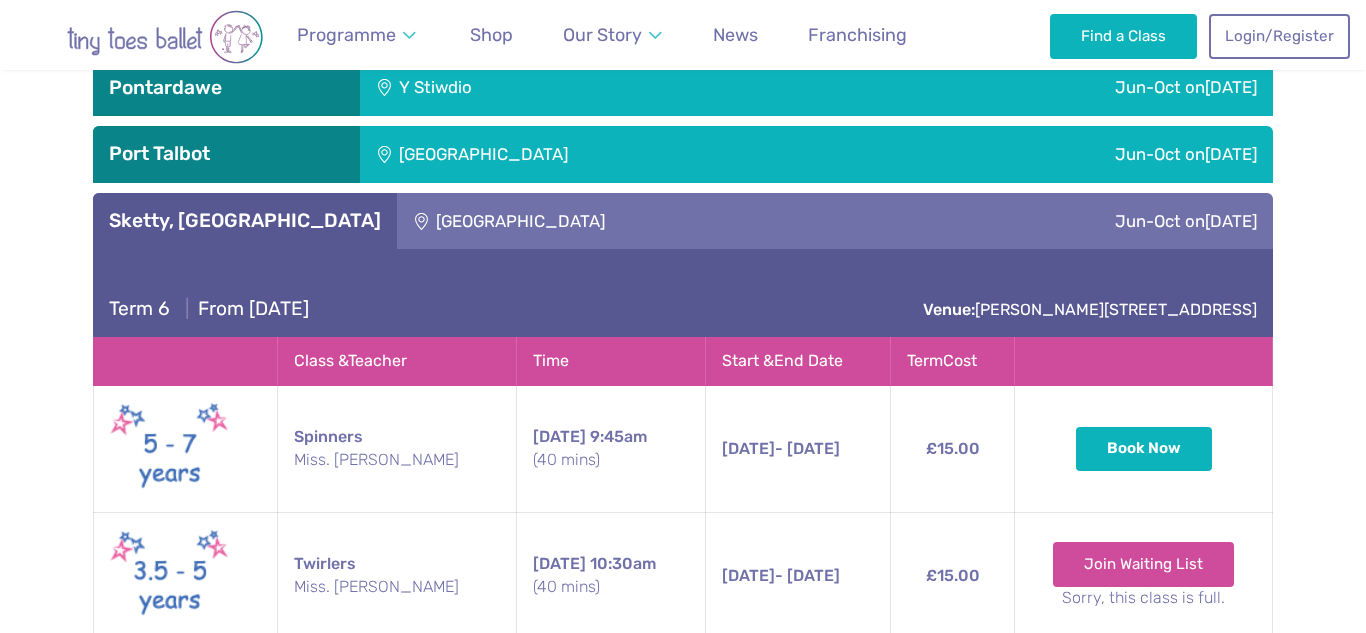 click on "Sketty, Swansea" at bounding box center (245, 221) 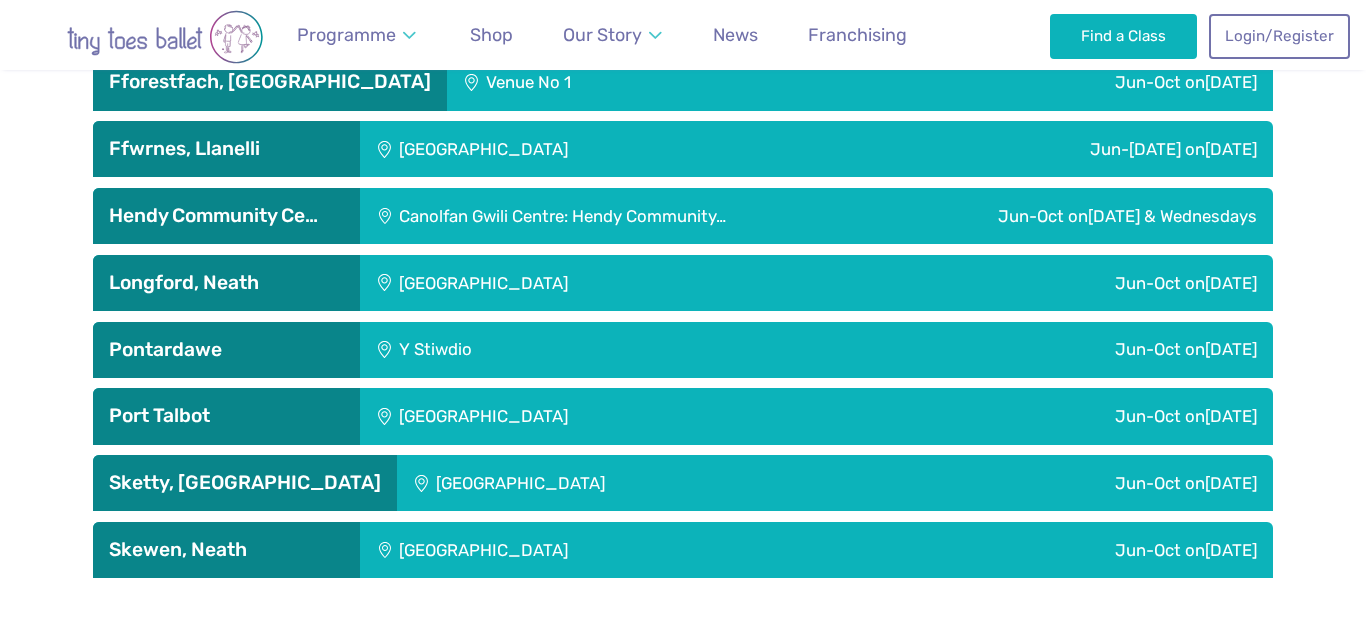 scroll, scrollTop: 3476, scrollLeft: 0, axis: vertical 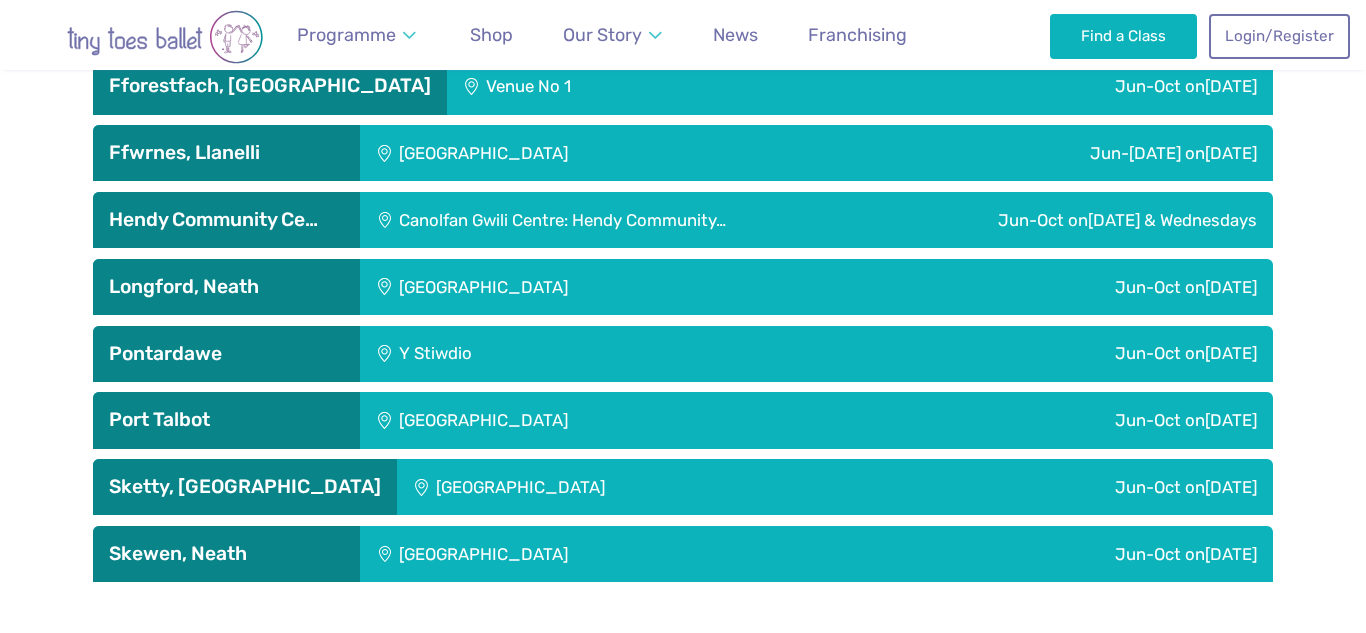 click on "Hendy Community Ce…" at bounding box center (226, 220) 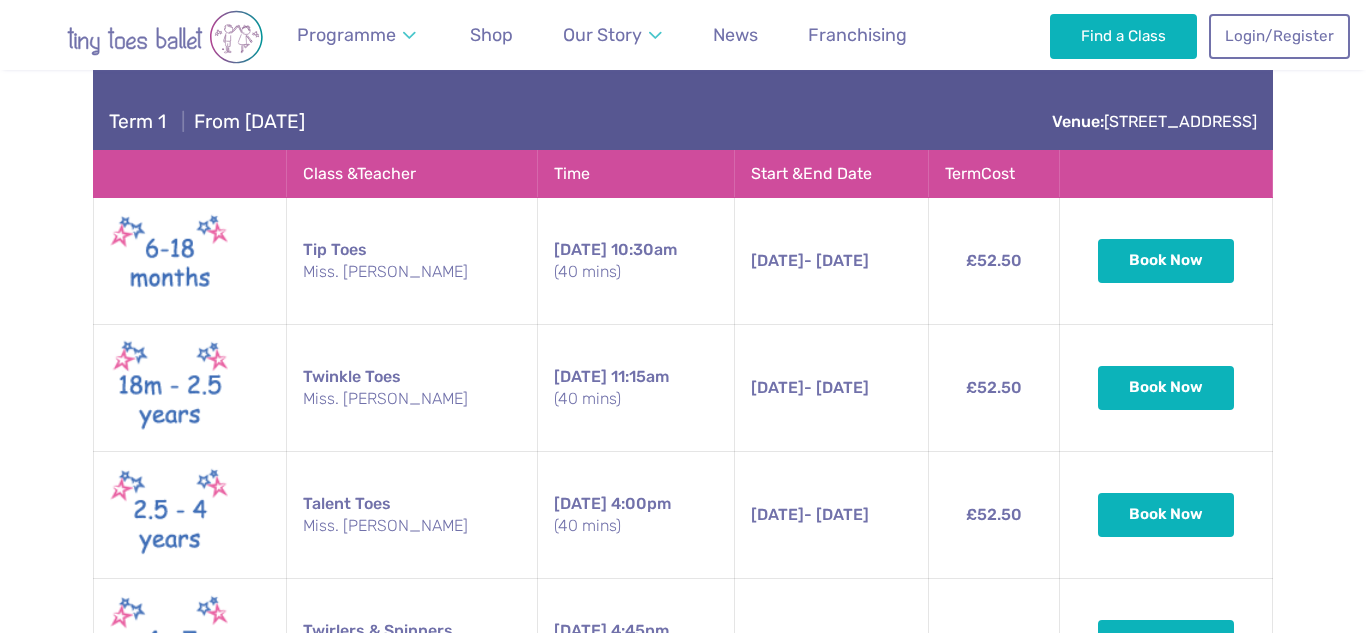 scroll, scrollTop: 4309, scrollLeft: 0, axis: vertical 